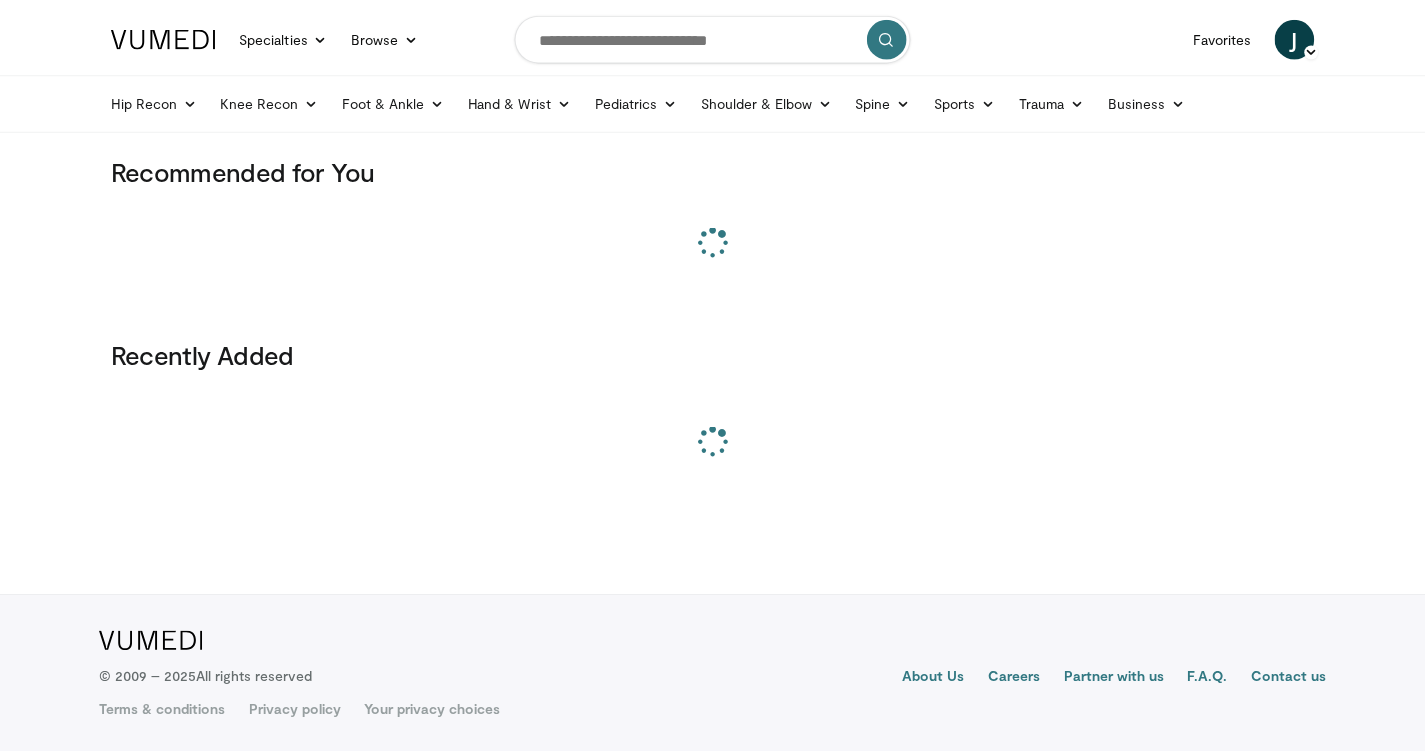 scroll, scrollTop: 0, scrollLeft: 0, axis: both 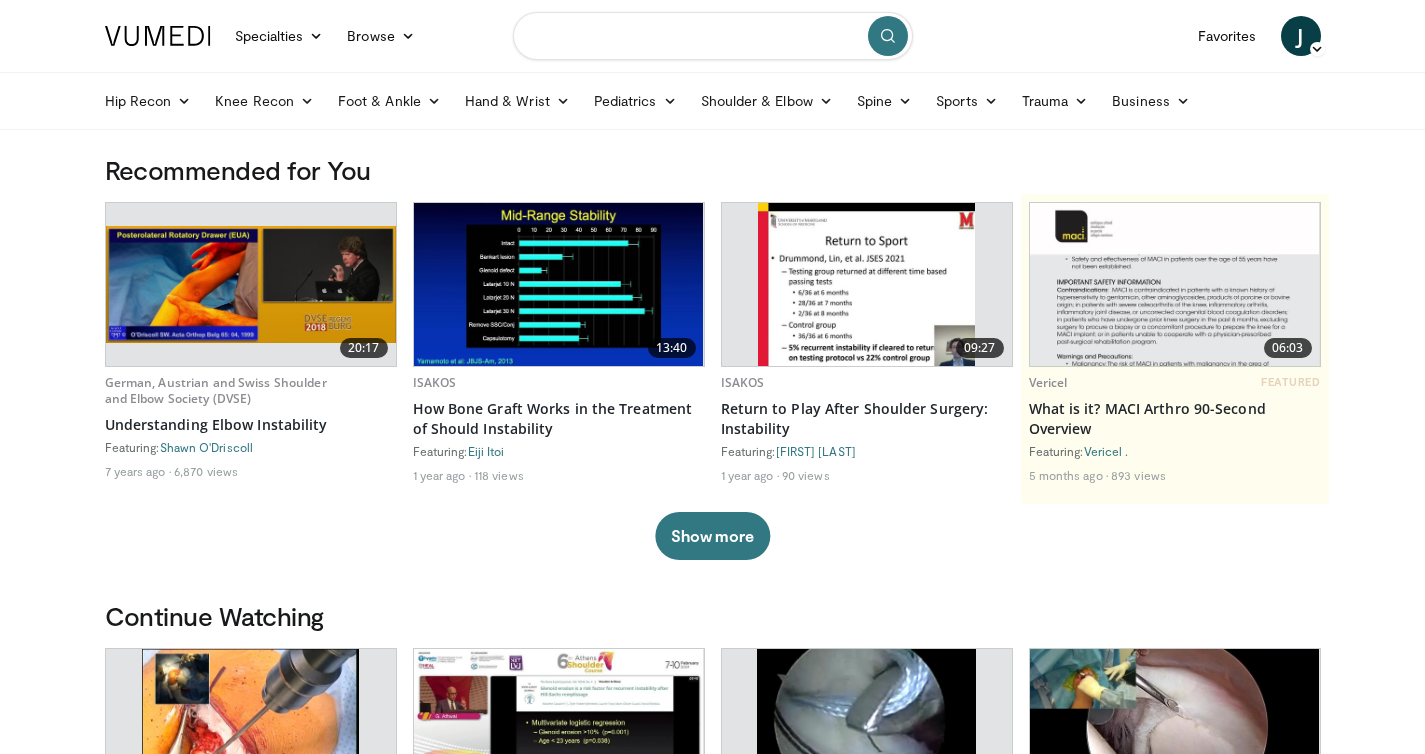 click at bounding box center [713, 36] 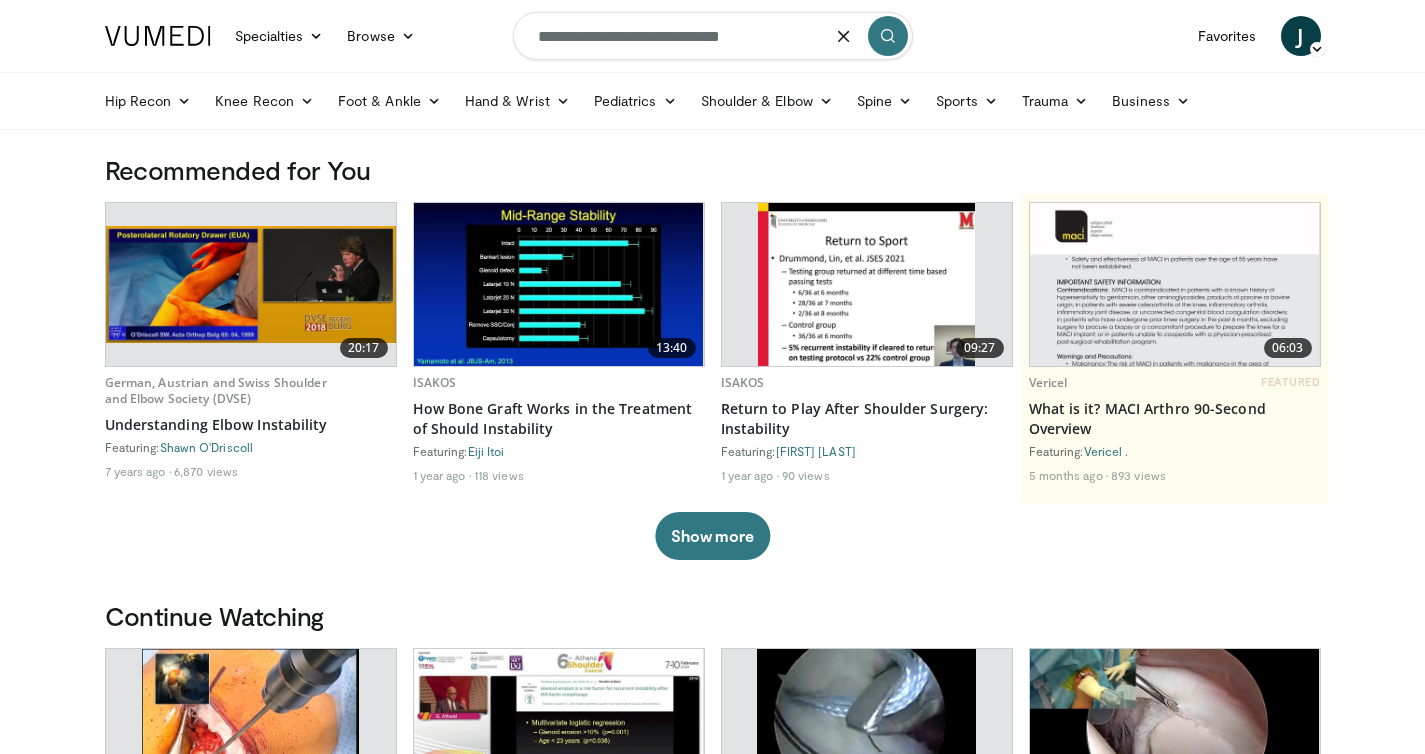 type on "**********" 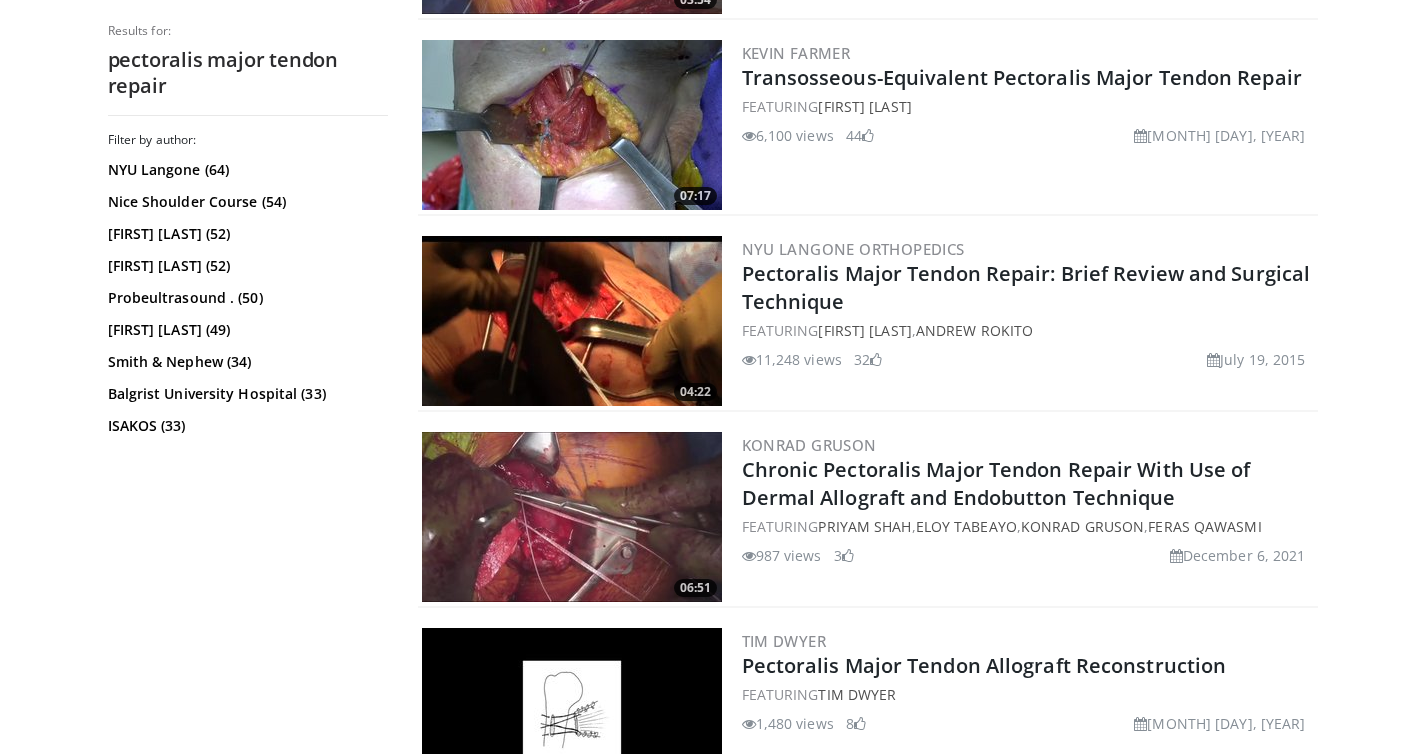 scroll, scrollTop: 954, scrollLeft: 0, axis: vertical 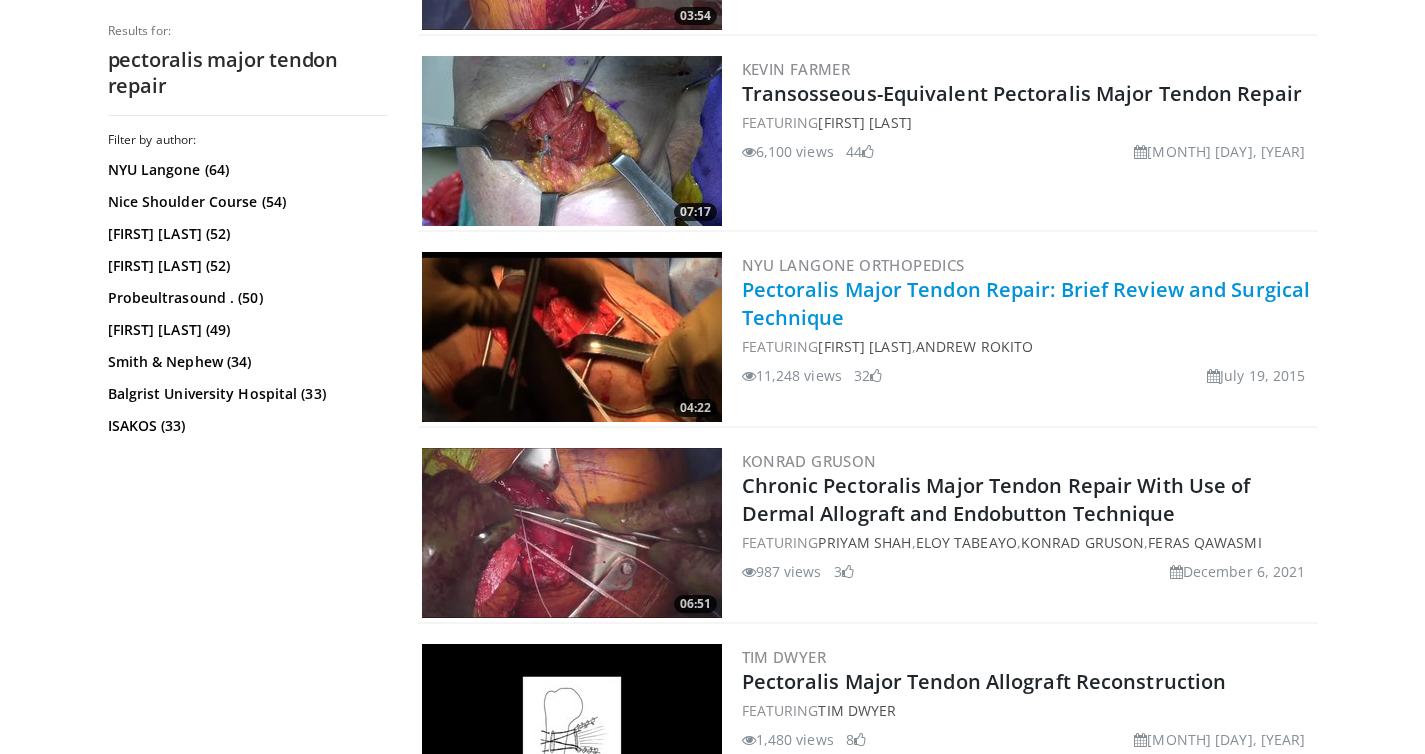 click on "Pectoralis Major Tendon Repair: Brief Review and Surgical Technique" at bounding box center (1026, 303) 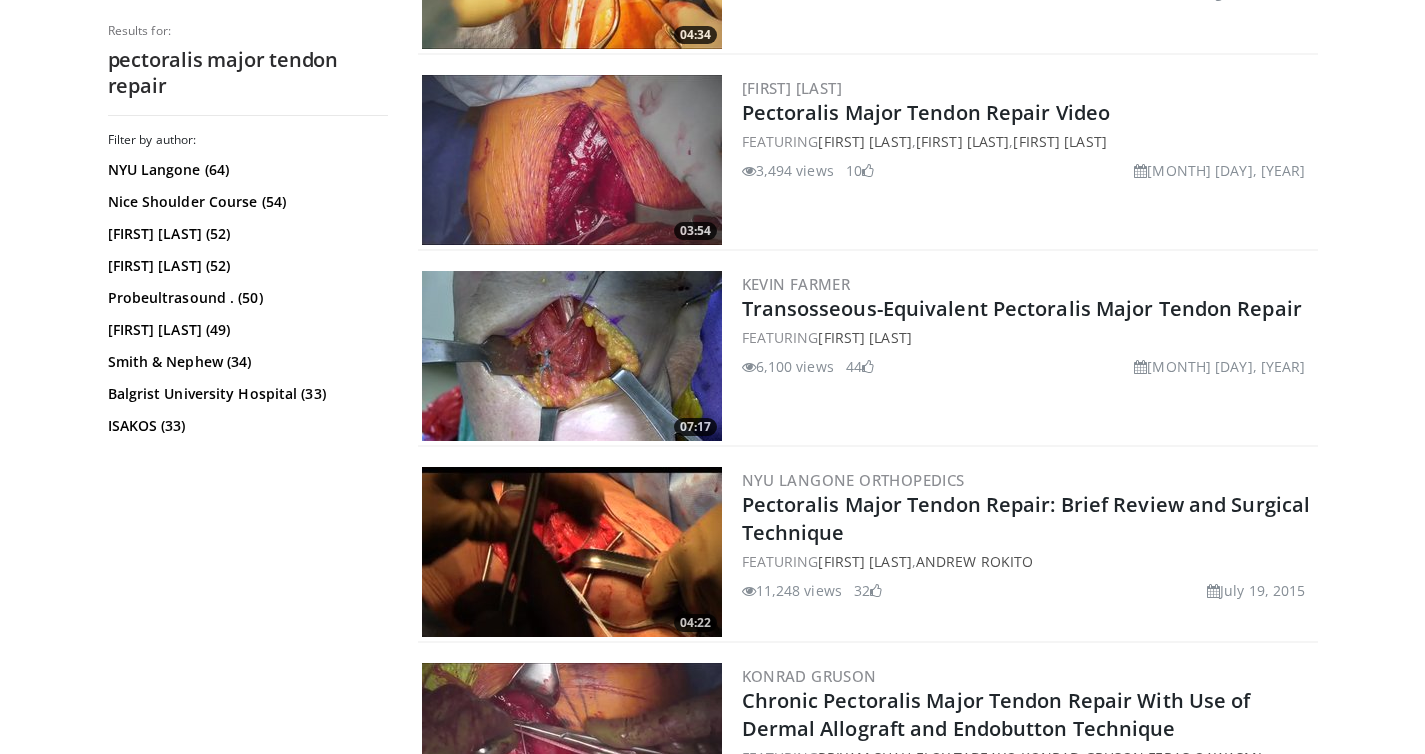 scroll, scrollTop: 734, scrollLeft: 0, axis: vertical 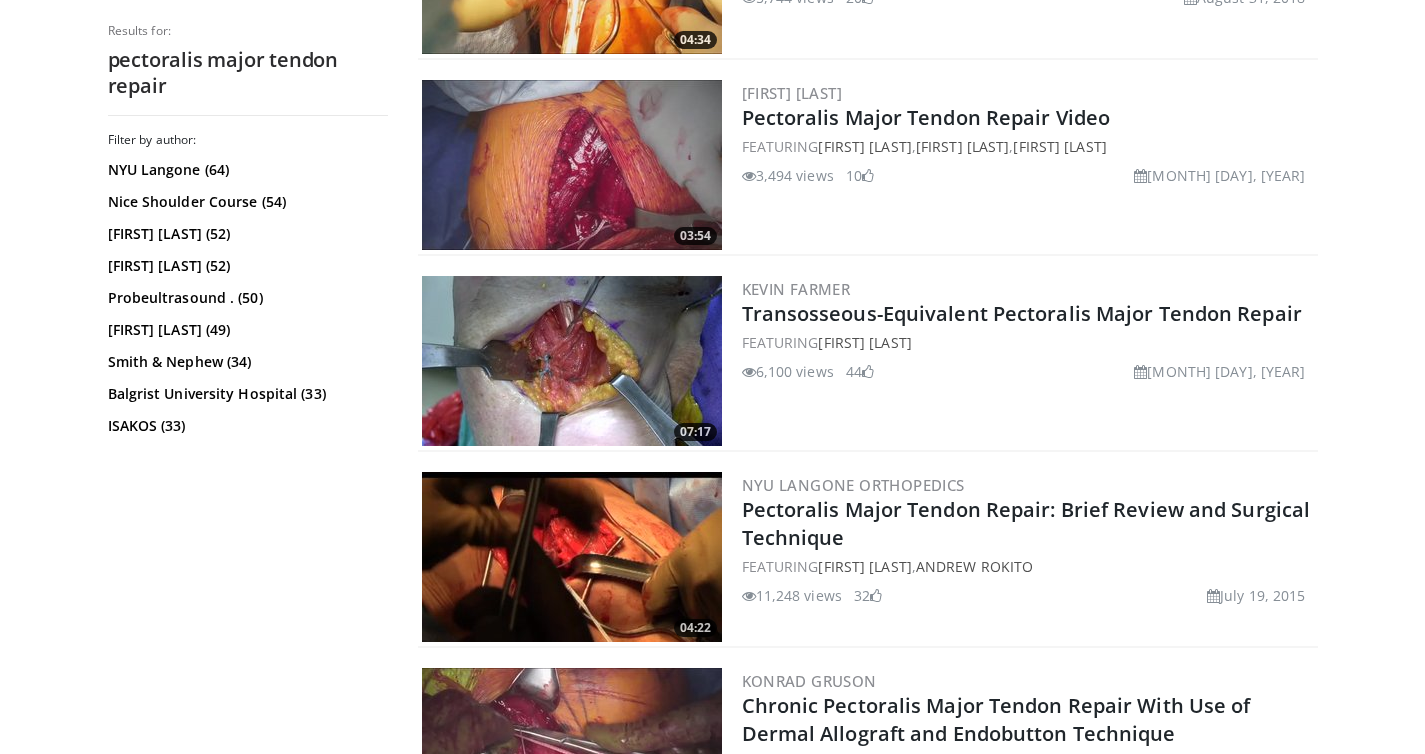 click at bounding box center [572, 165] 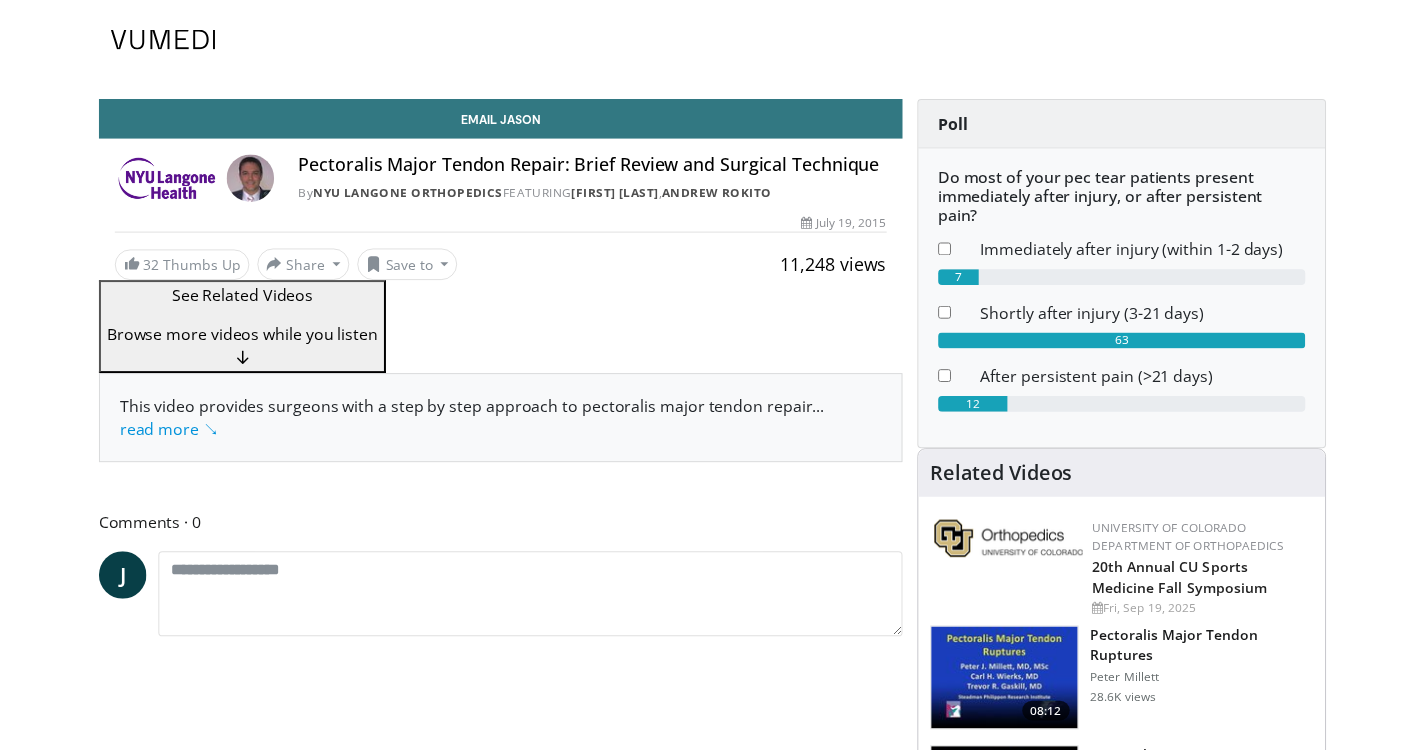 scroll, scrollTop: 0, scrollLeft: 0, axis: both 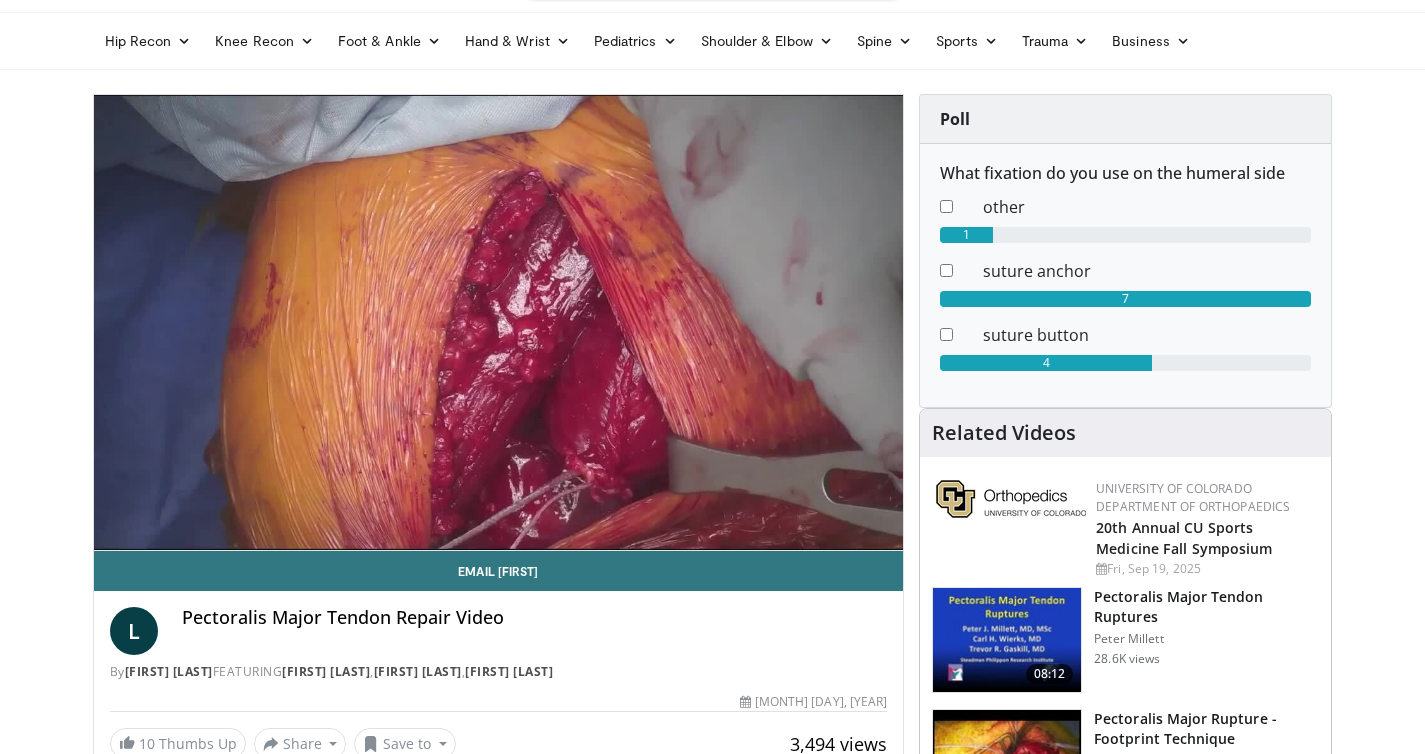 click at bounding box center (1007, 640) 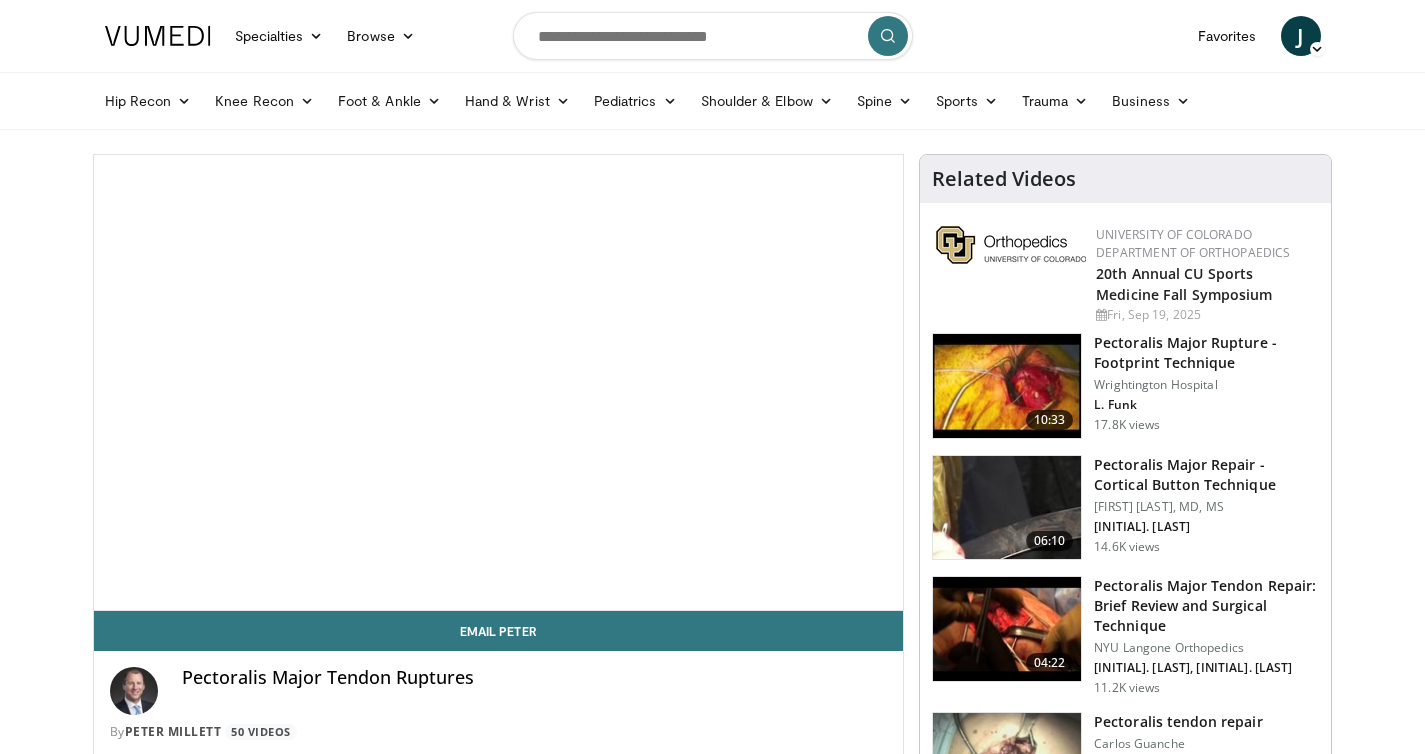 scroll, scrollTop: 0, scrollLeft: 0, axis: both 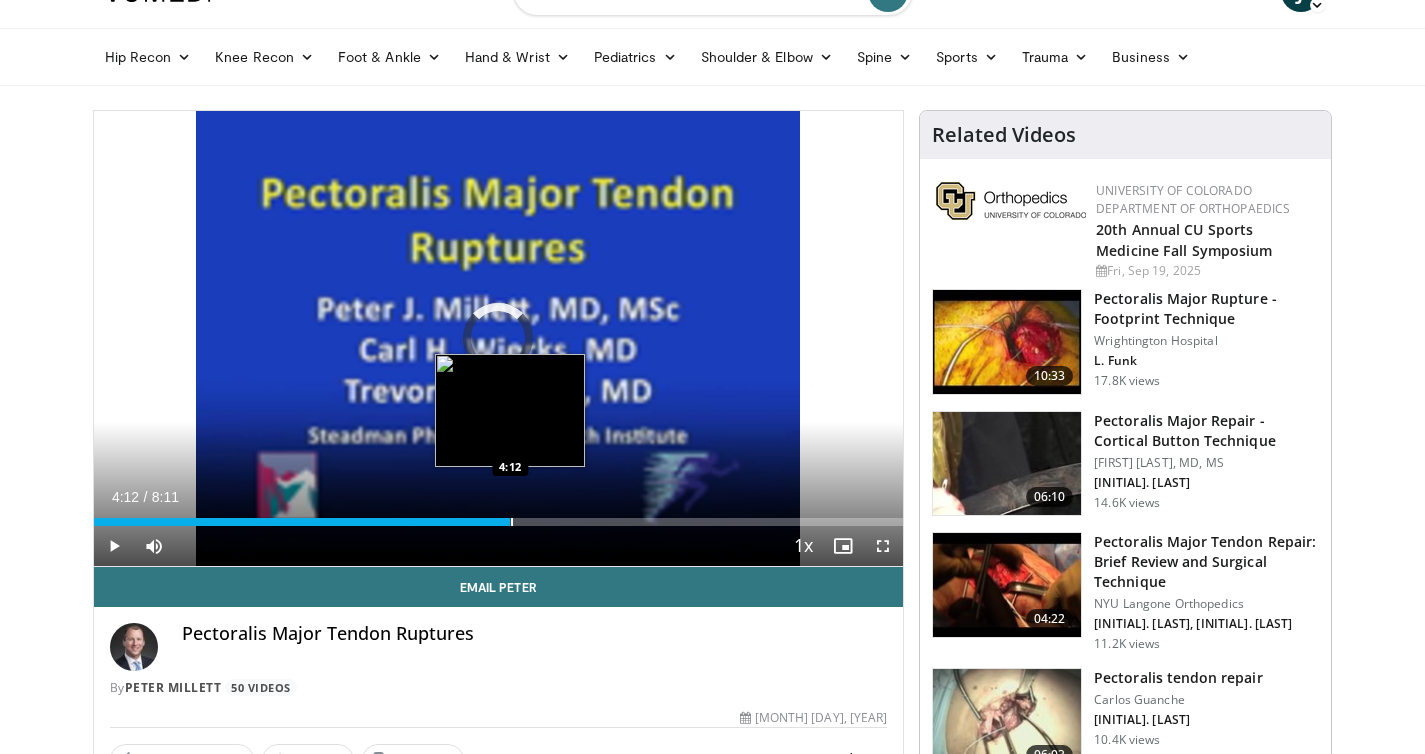 click at bounding box center (512, 522) 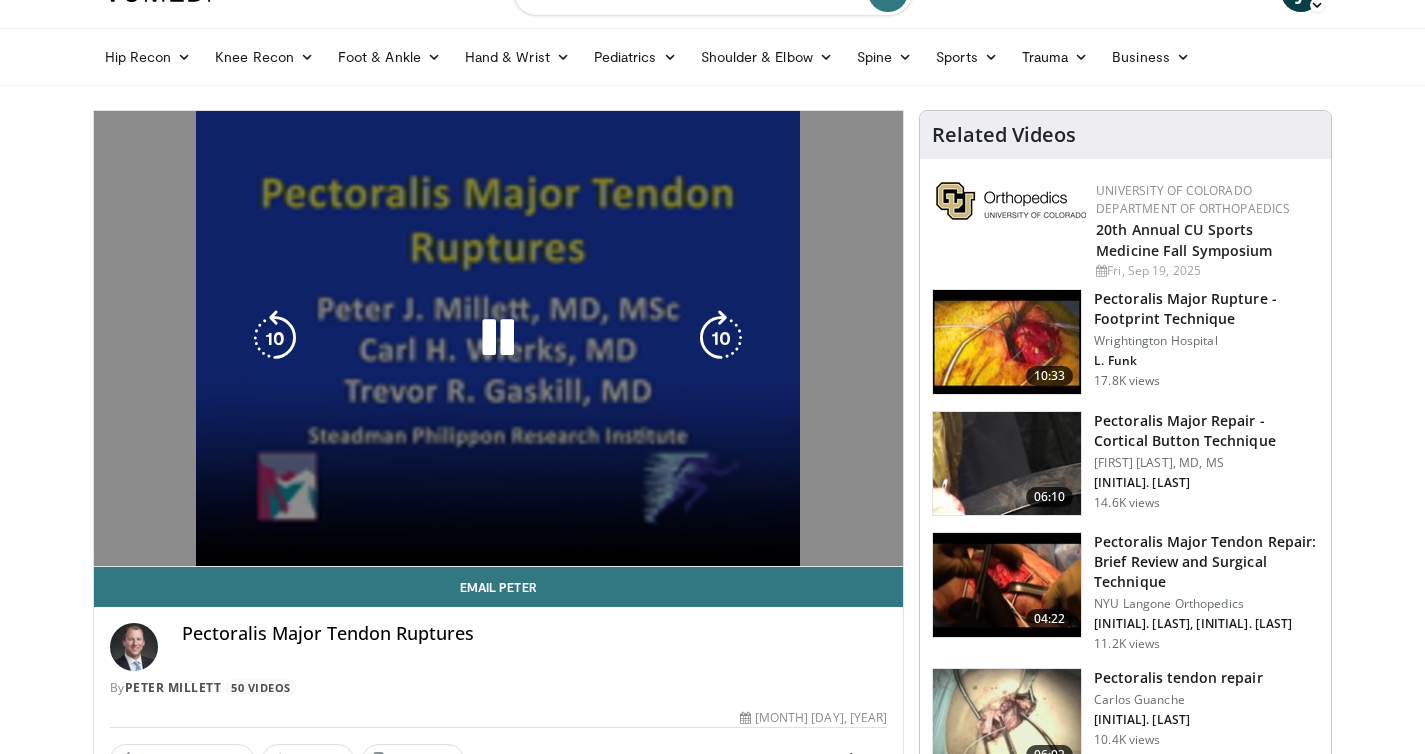 click on "10 seconds
Tap to unmute" at bounding box center (499, 338) 